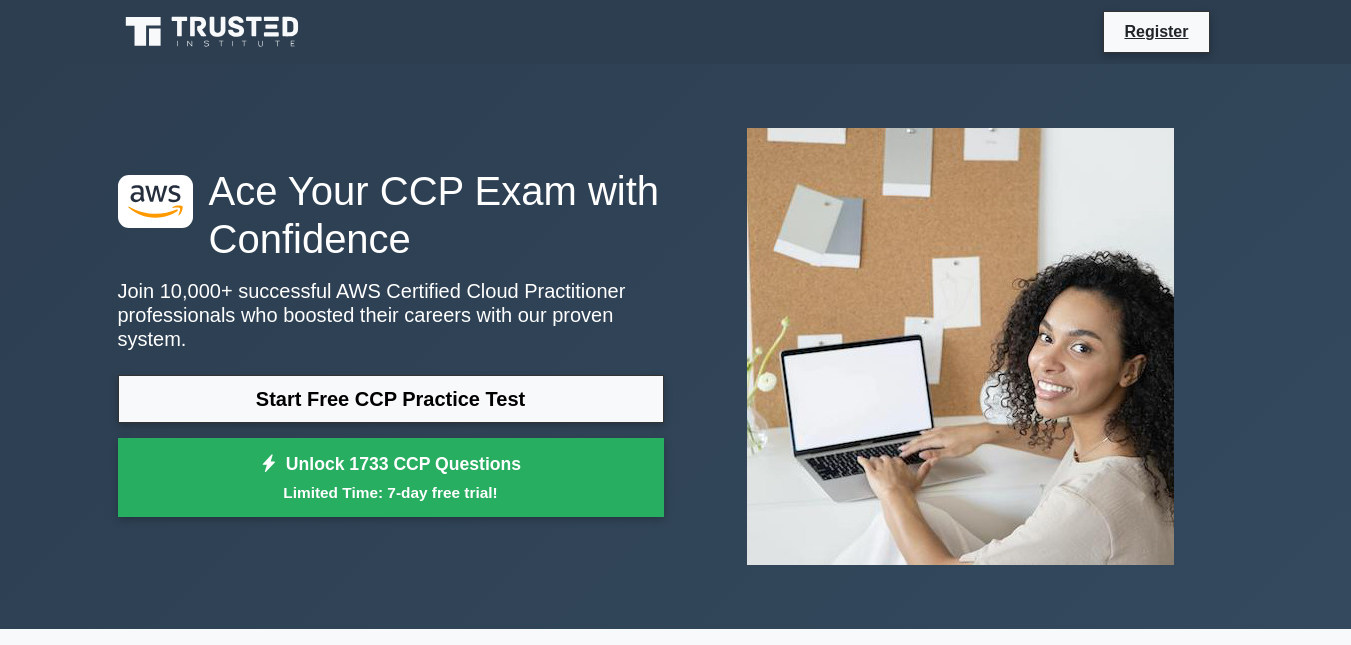 scroll, scrollTop: 0, scrollLeft: 0, axis: both 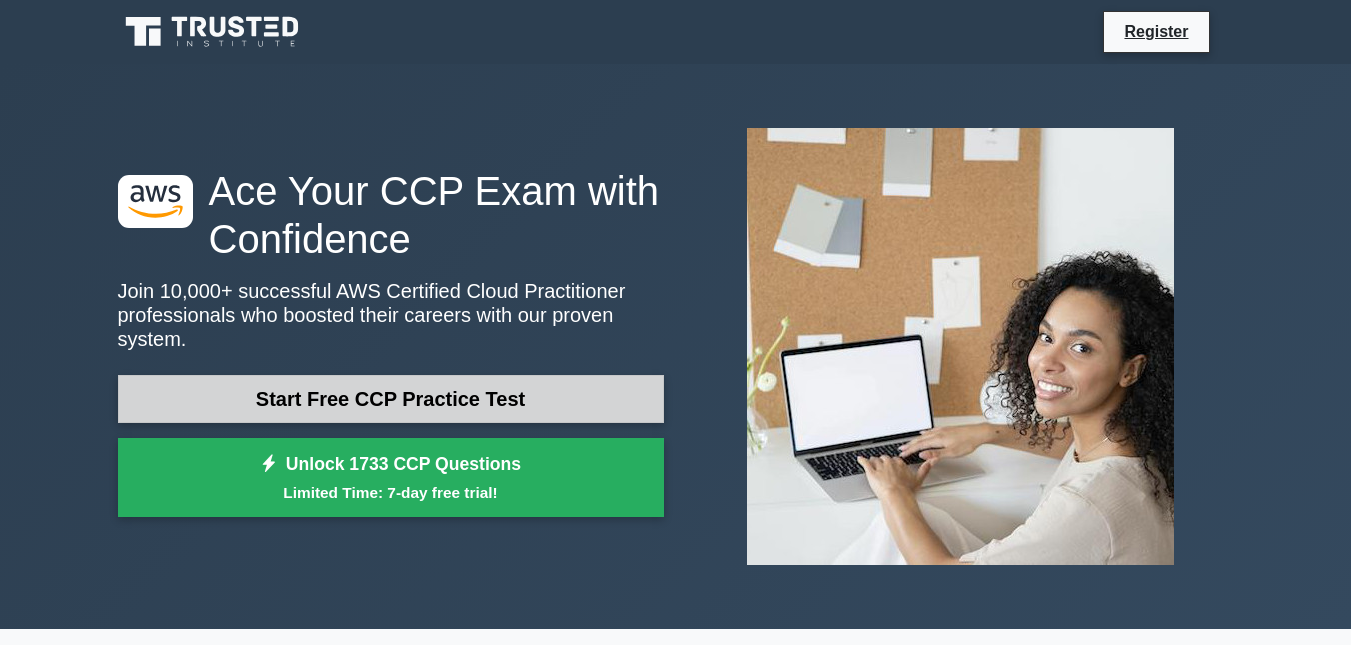 click on "Start Free CCP Practice Test" at bounding box center [391, 399] 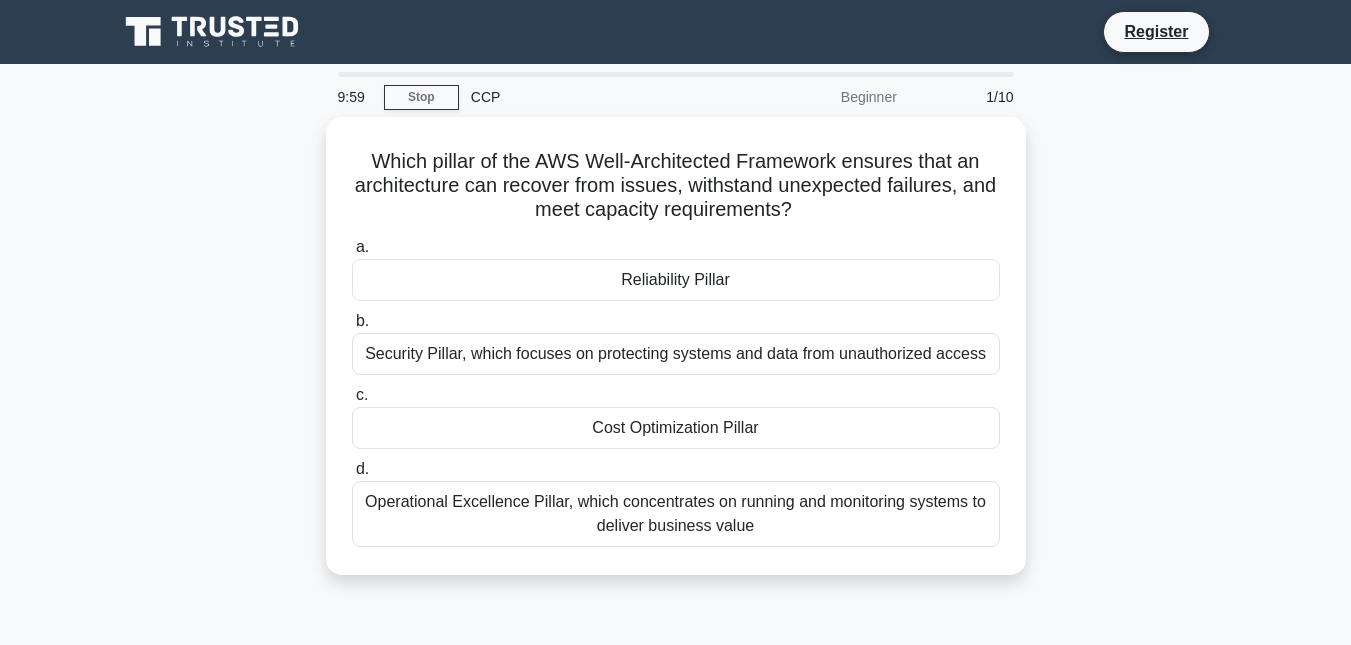 scroll, scrollTop: 0, scrollLeft: 0, axis: both 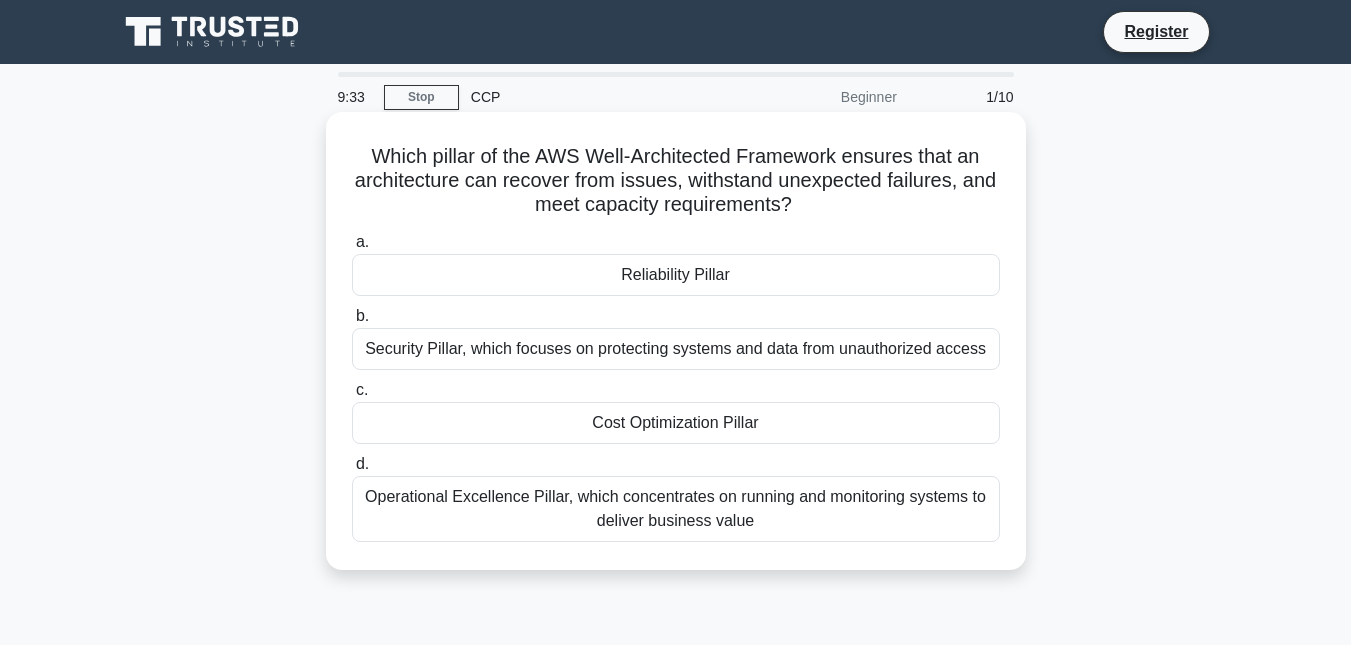 click on "Operational Excellence Pillar, which concentrates on running and monitoring systems to deliver business value" at bounding box center [676, 509] 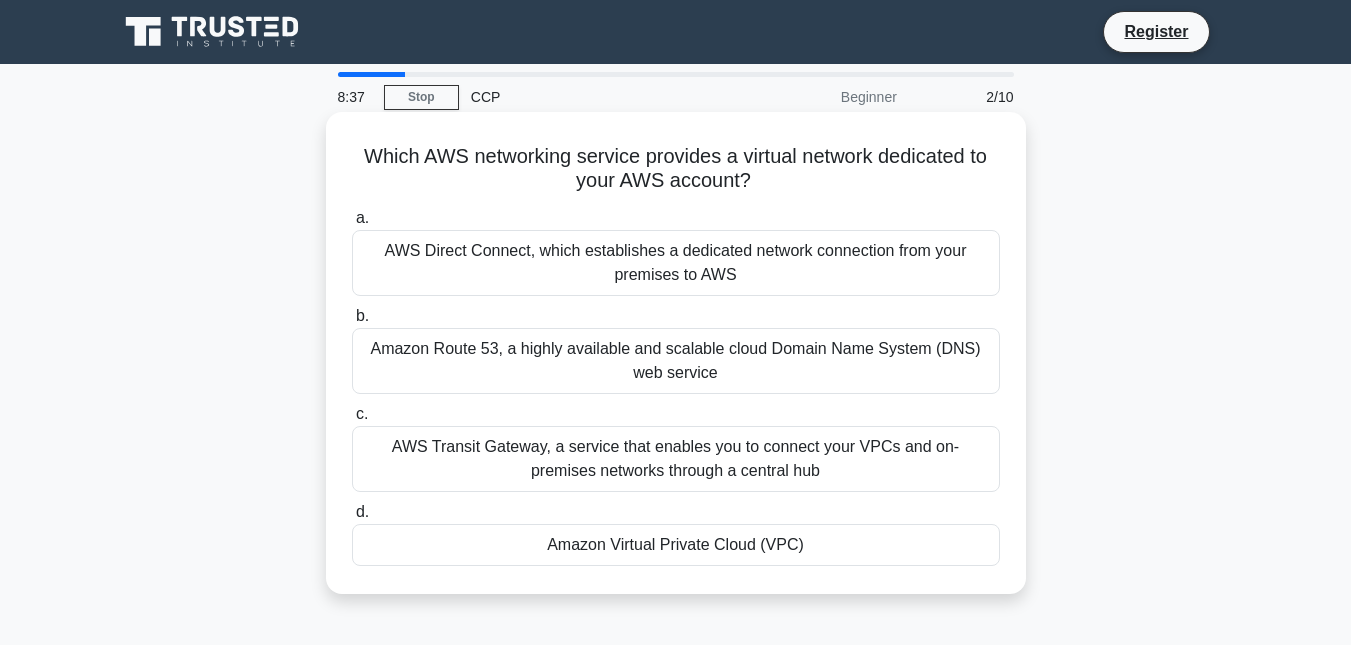 click on "Amazon Route 53, a highly available and scalable cloud Domain Name System (DNS) web service" at bounding box center (676, 361) 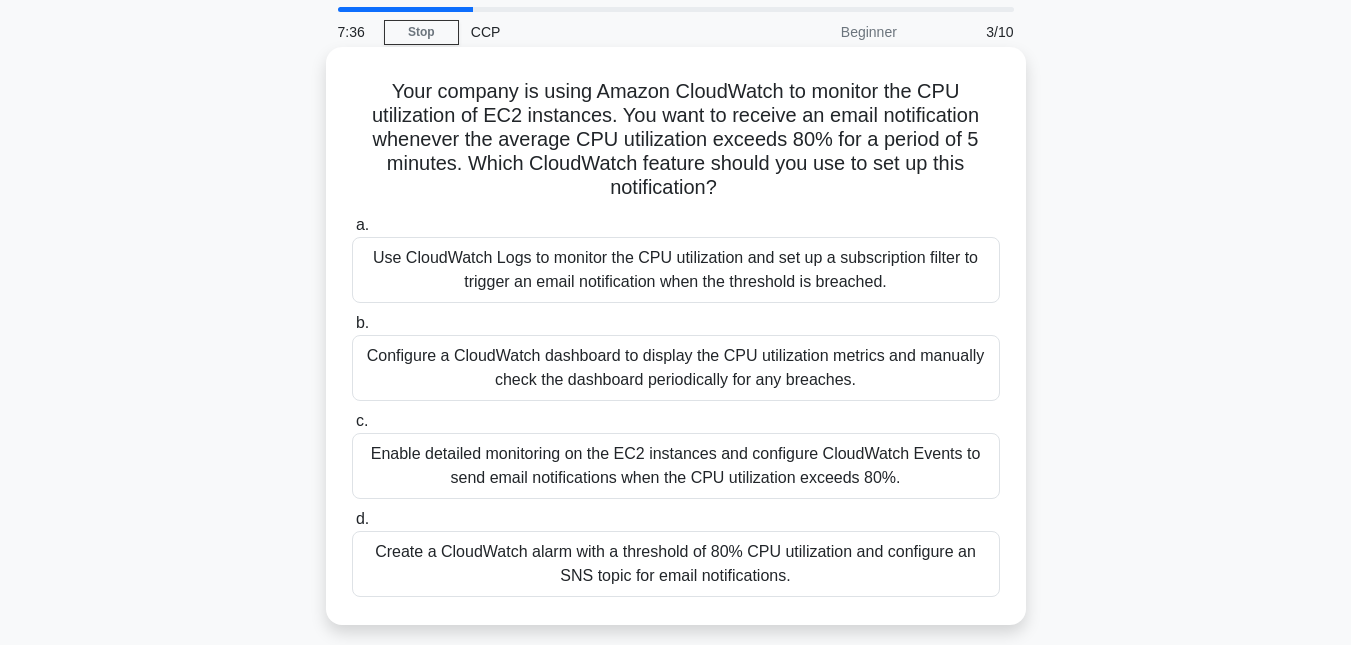 scroll, scrollTop: 100, scrollLeft: 0, axis: vertical 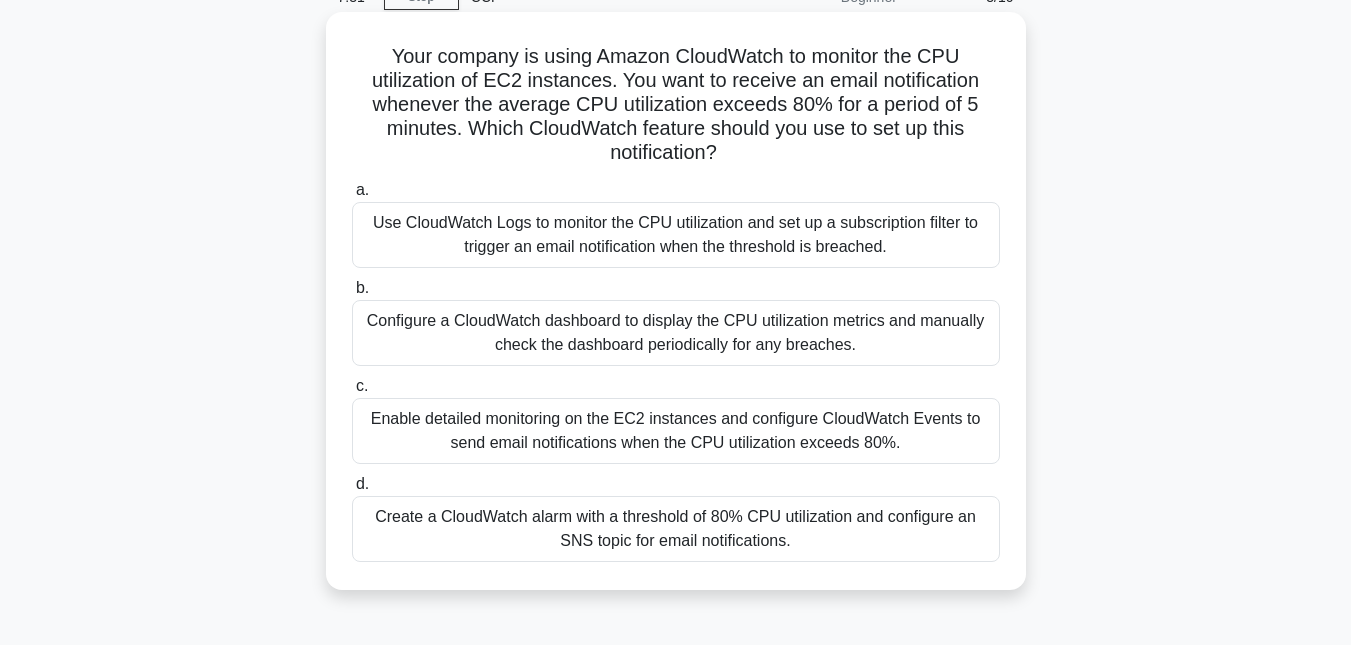 click on "Create a CloudWatch alarm with a threshold of 80% CPU utilization and configure an SNS topic for email notifications." at bounding box center [676, 529] 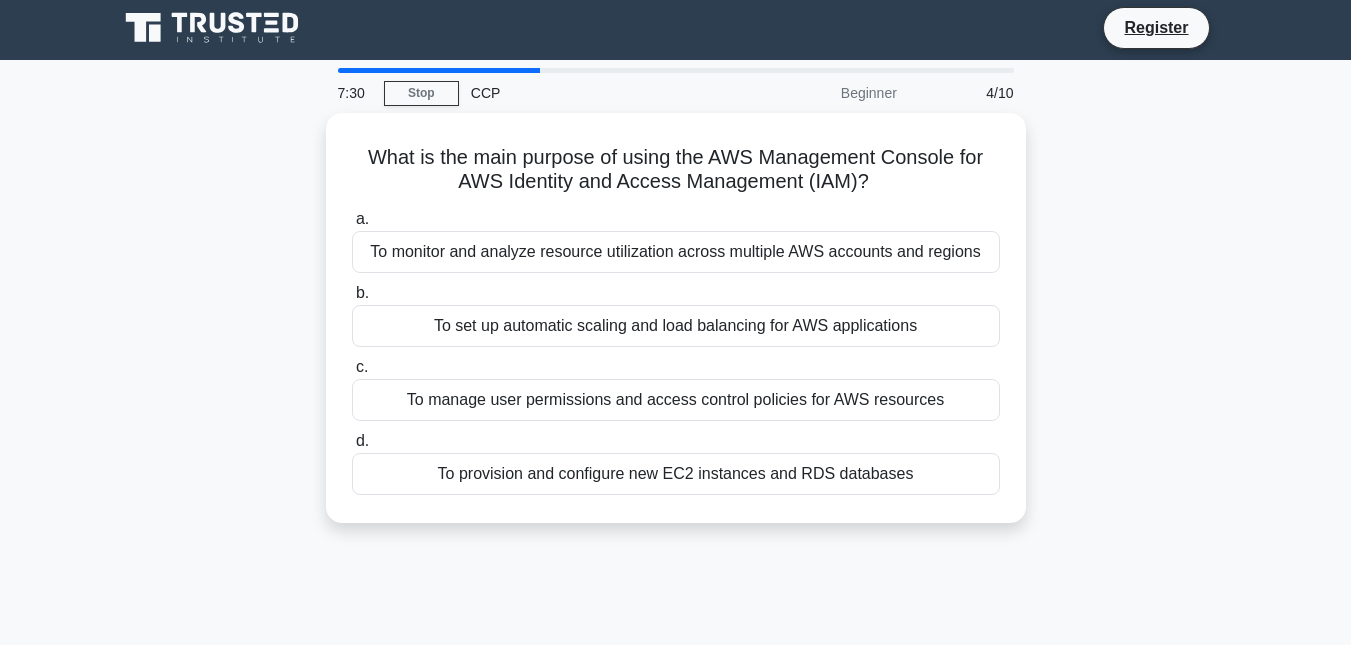 scroll, scrollTop: 0, scrollLeft: 0, axis: both 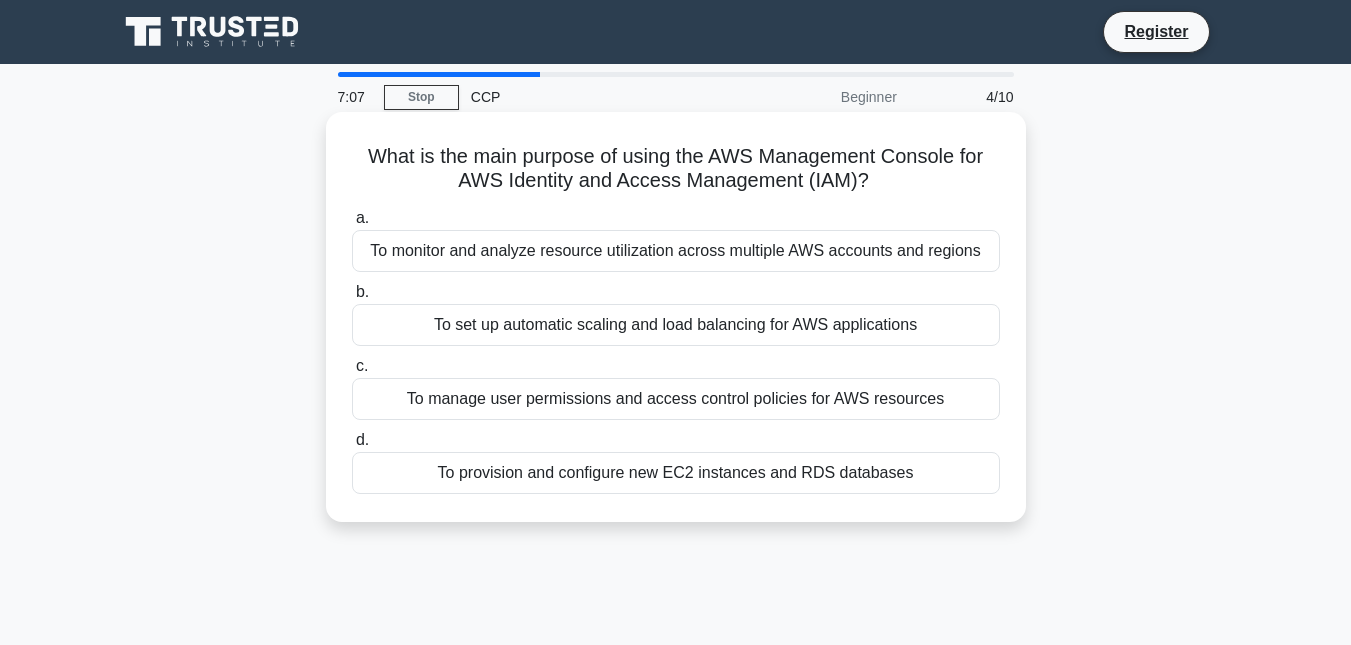 click on "To manage user permissions and access control policies for AWS resources" at bounding box center (676, 399) 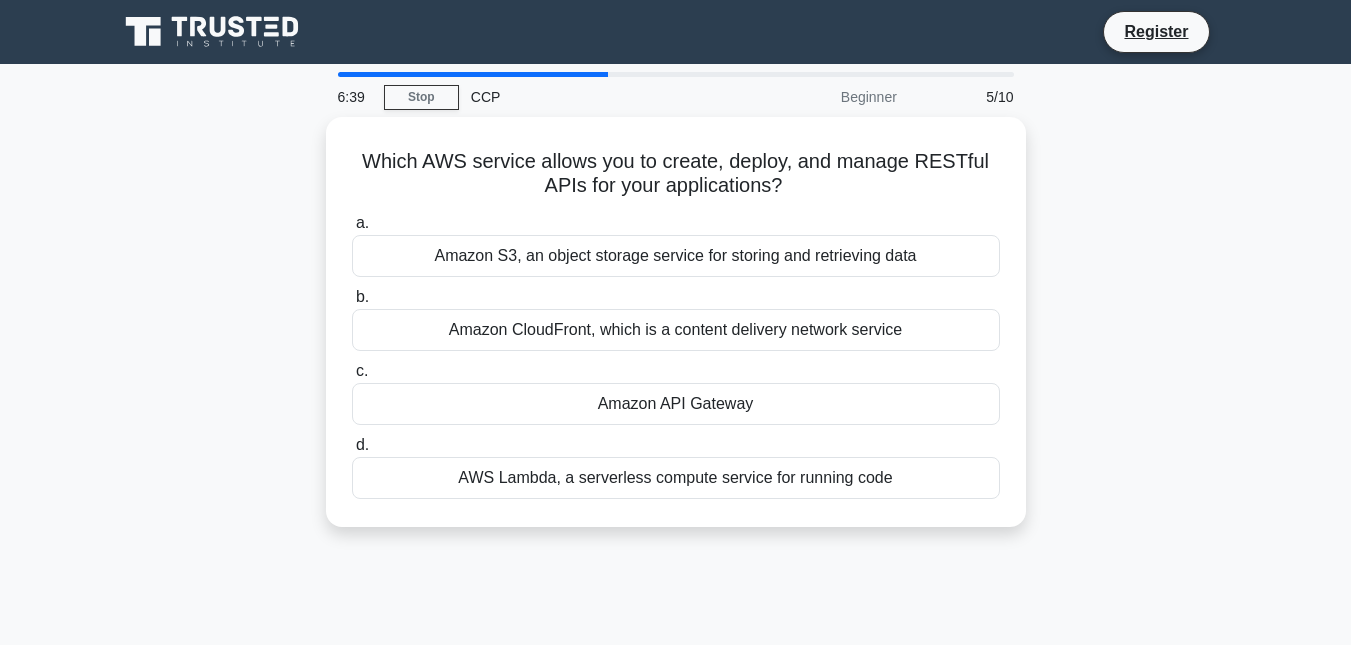 drag, startPoint x: 769, startPoint y: 321, endPoint x: 1152, endPoint y: 221, distance: 395.8396 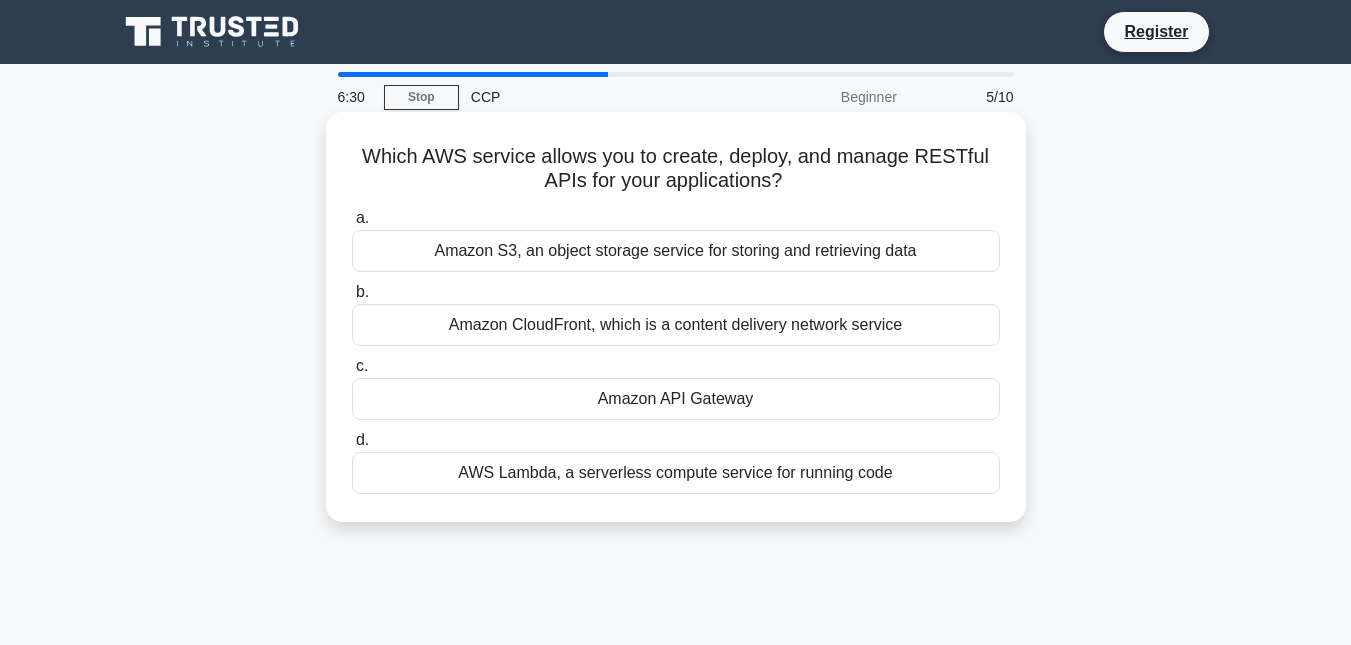click on "AWS Lambda, a serverless compute service for running code" at bounding box center [676, 473] 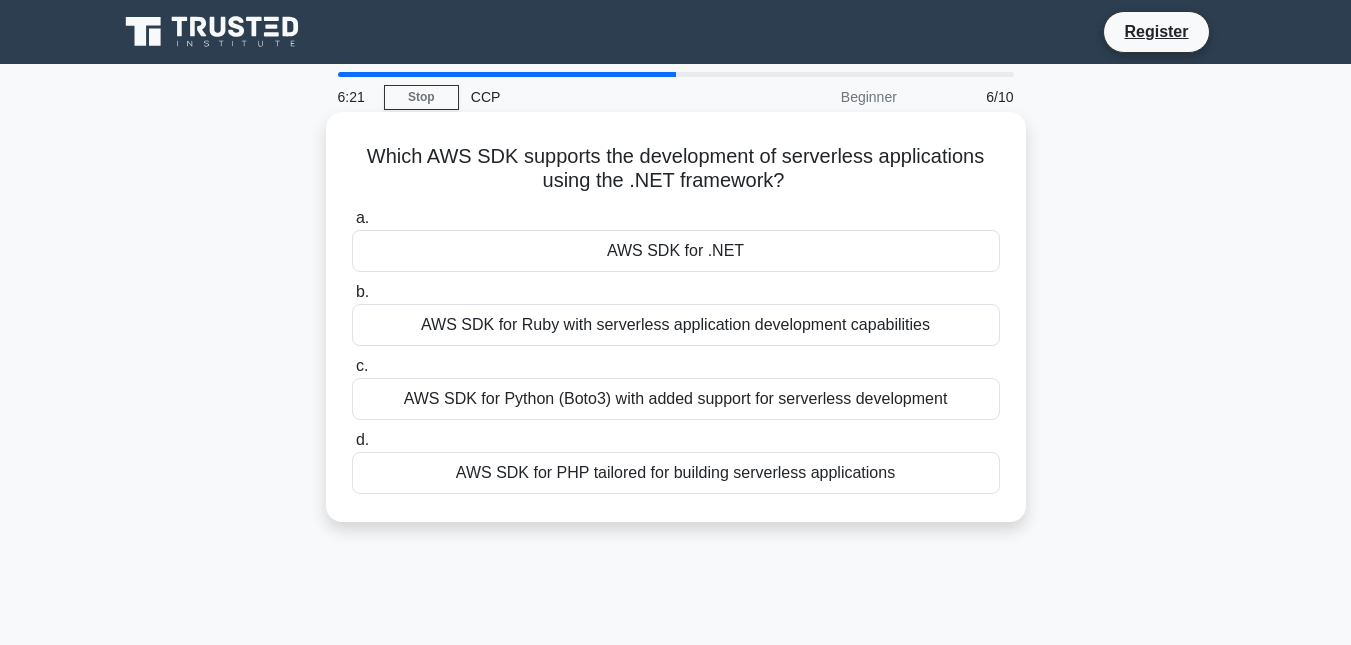 click on "AWS SDK for Python (Boto3) with added support for serverless development" at bounding box center [676, 399] 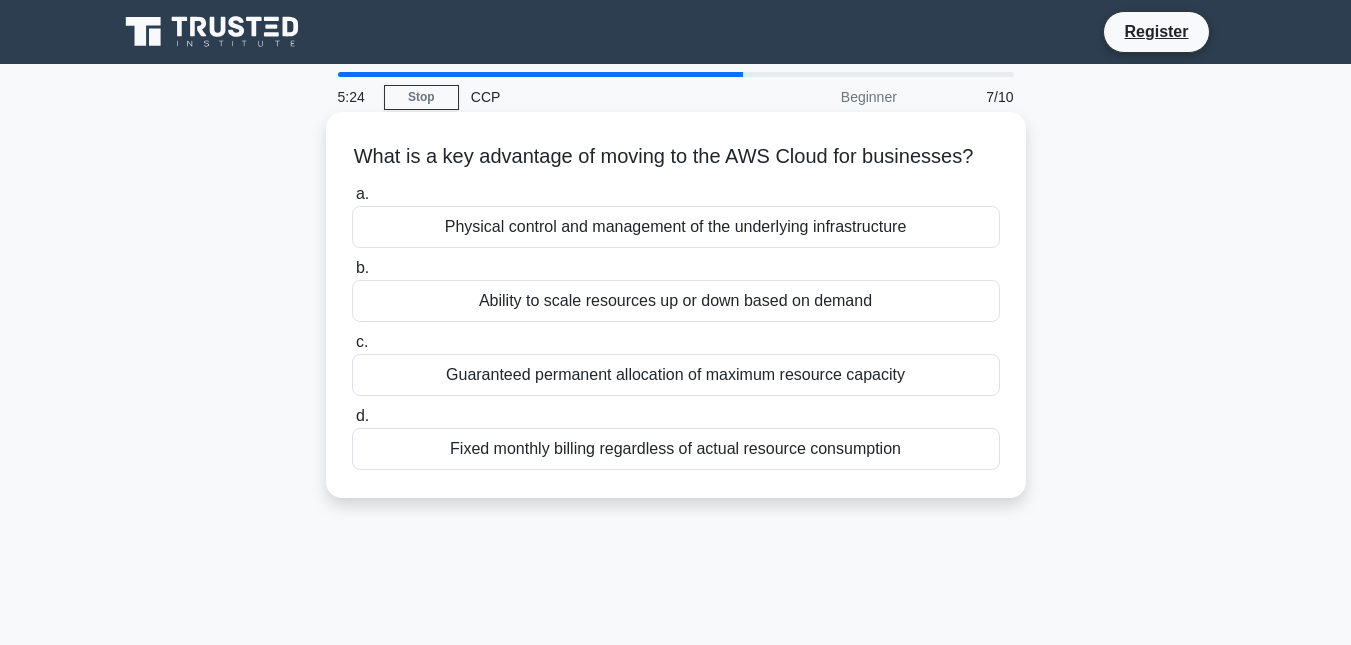 click on "Fixed monthly billing regardless of actual resource consumption" at bounding box center [676, 449] 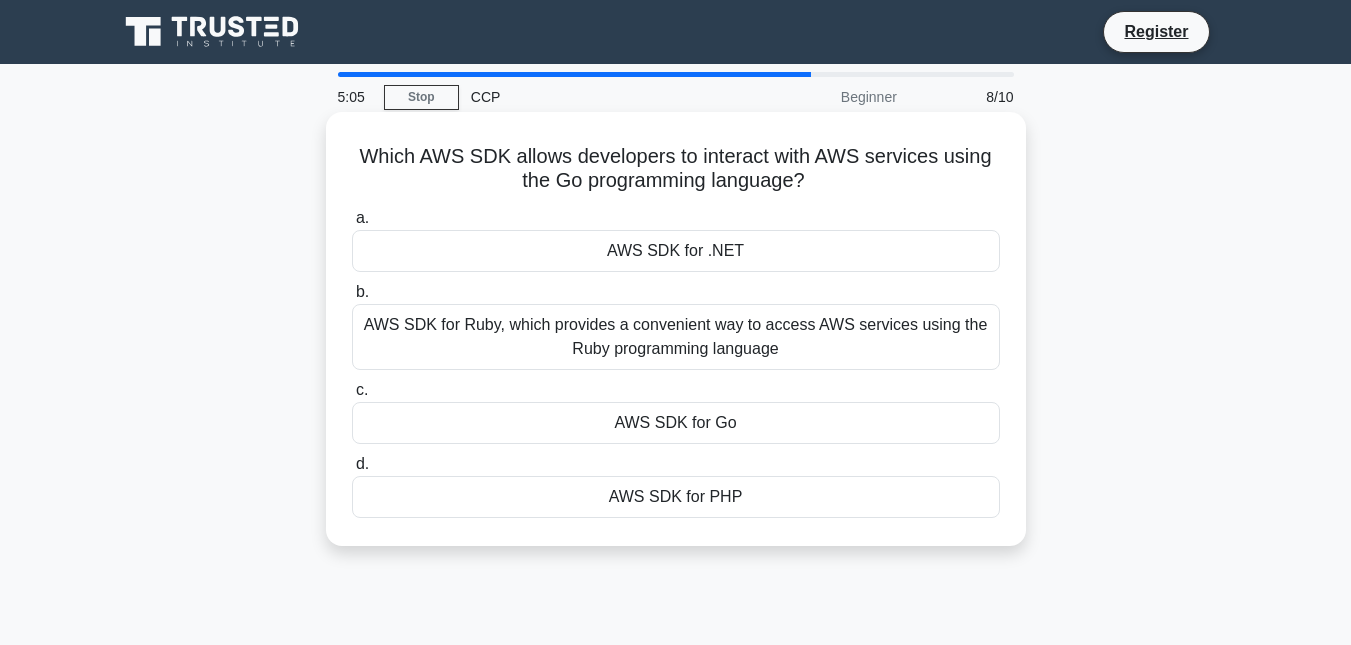 click on "AWS SDK for Ruby, which provides a convenient way to access AWS services using the Ruby programming language" at bounding box center [676, 337] 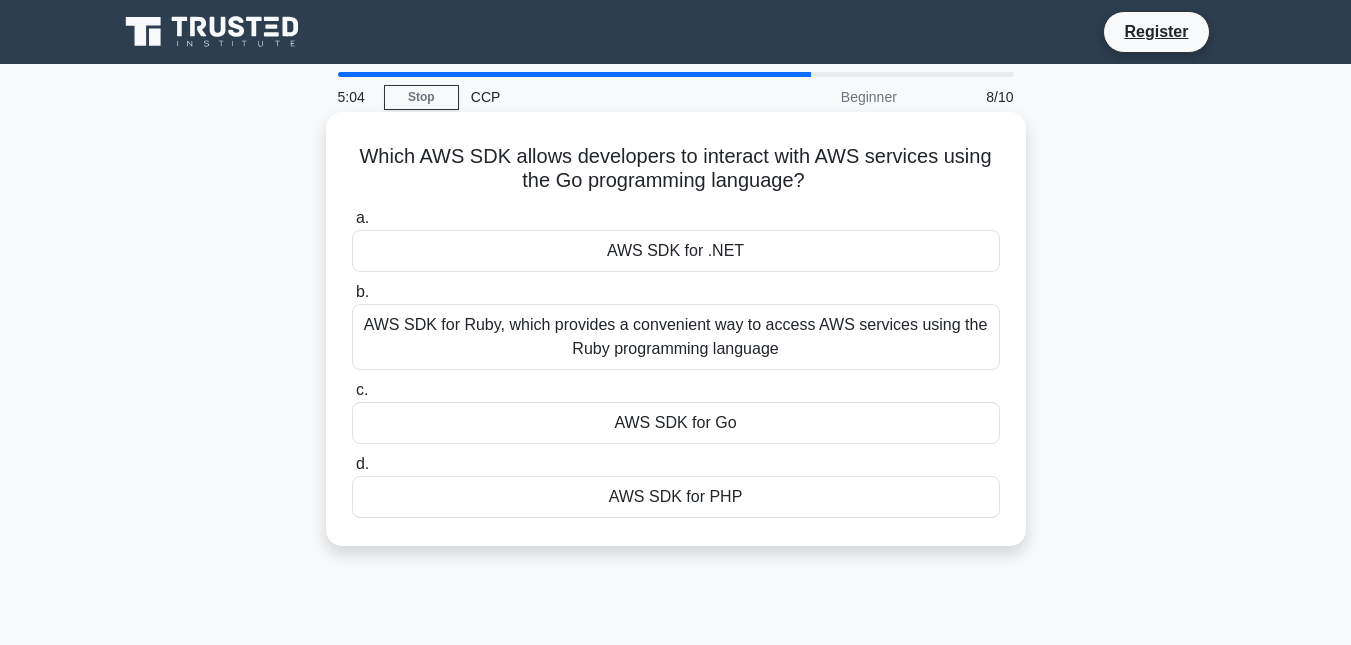 click on "AWS SDK for Ruby, which provides a convenient way to access AWS services using the Ruby programming language" at bounding box center (676, 337) 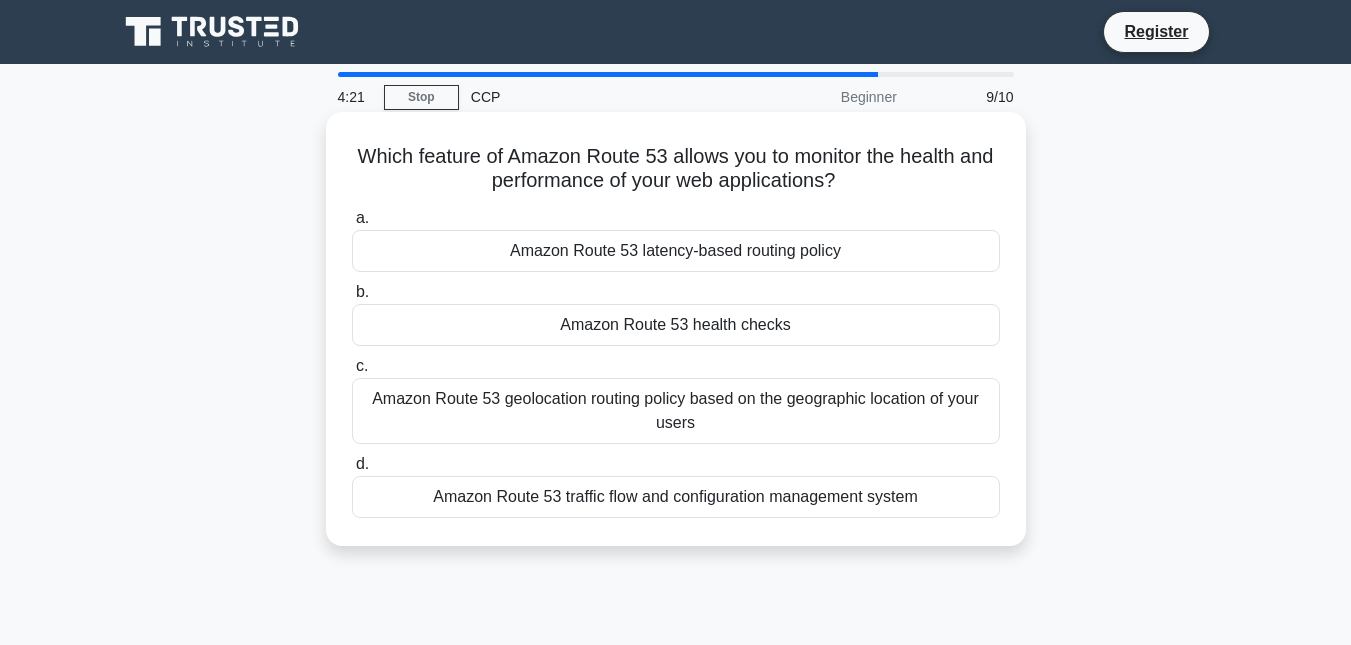 click on "Amazon Route 53 geolocation routing policy based on the geographic location of your users" at bounding box center (676, 411) 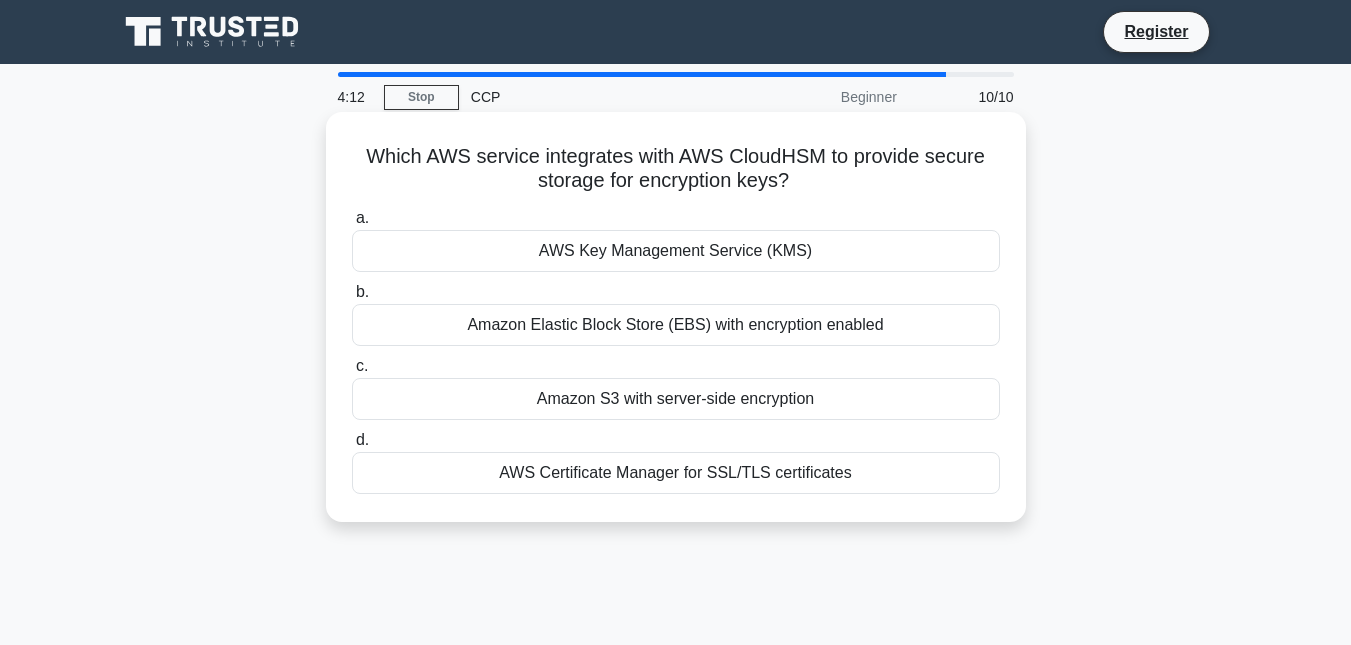 click on "AWS Certificate Manager for SSL/TLS certificates" at bounding box center [676, 473] 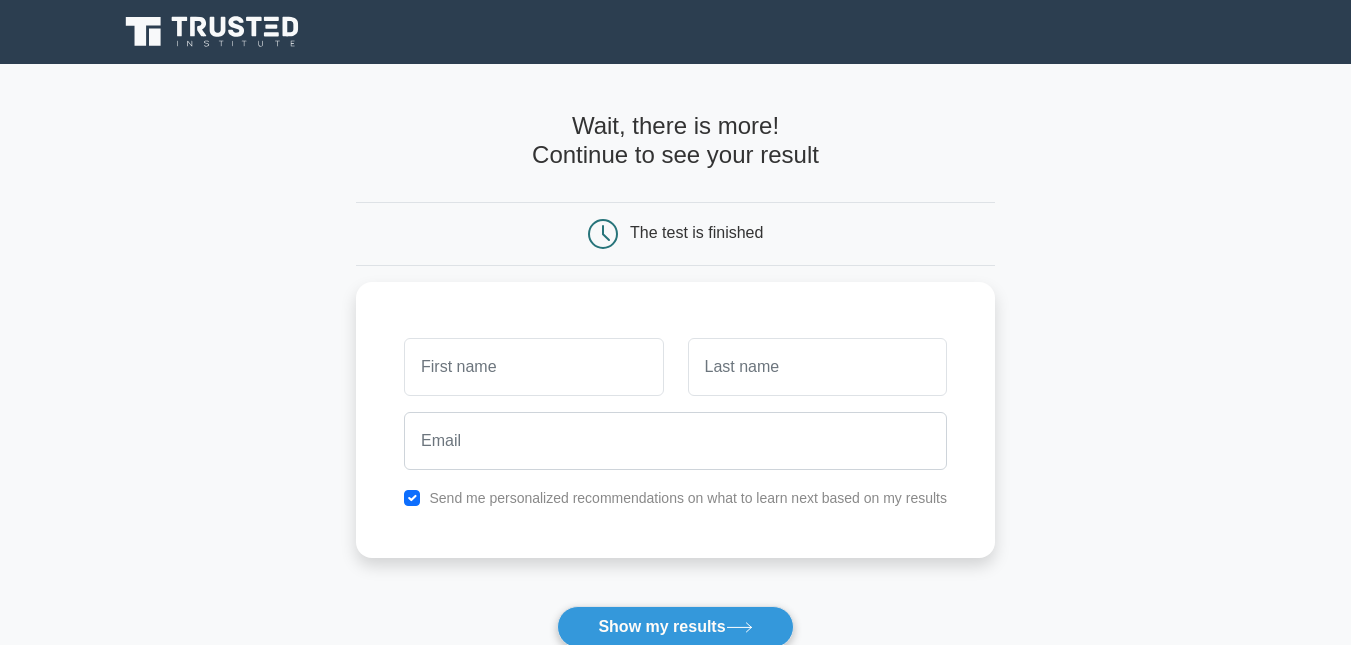 scroll, scrollTop: 0, scrollLeft: 0, axis: both 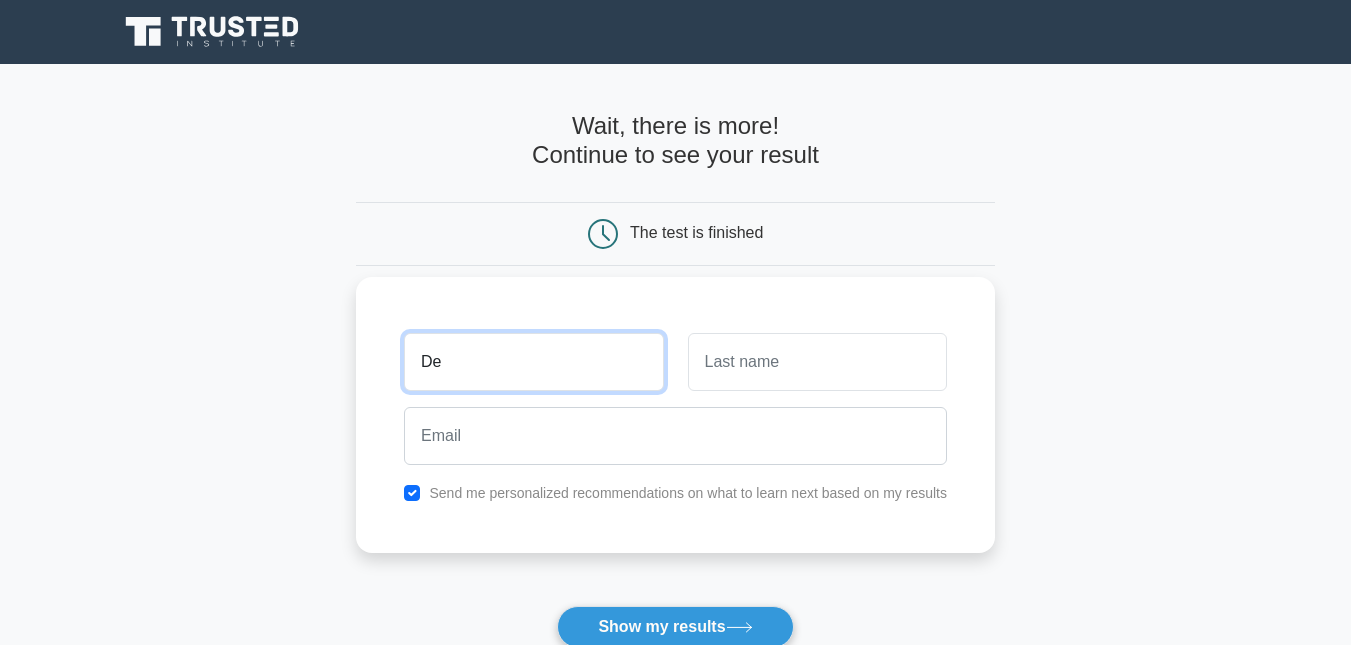 click on "De" at bounding box center [533, 362] 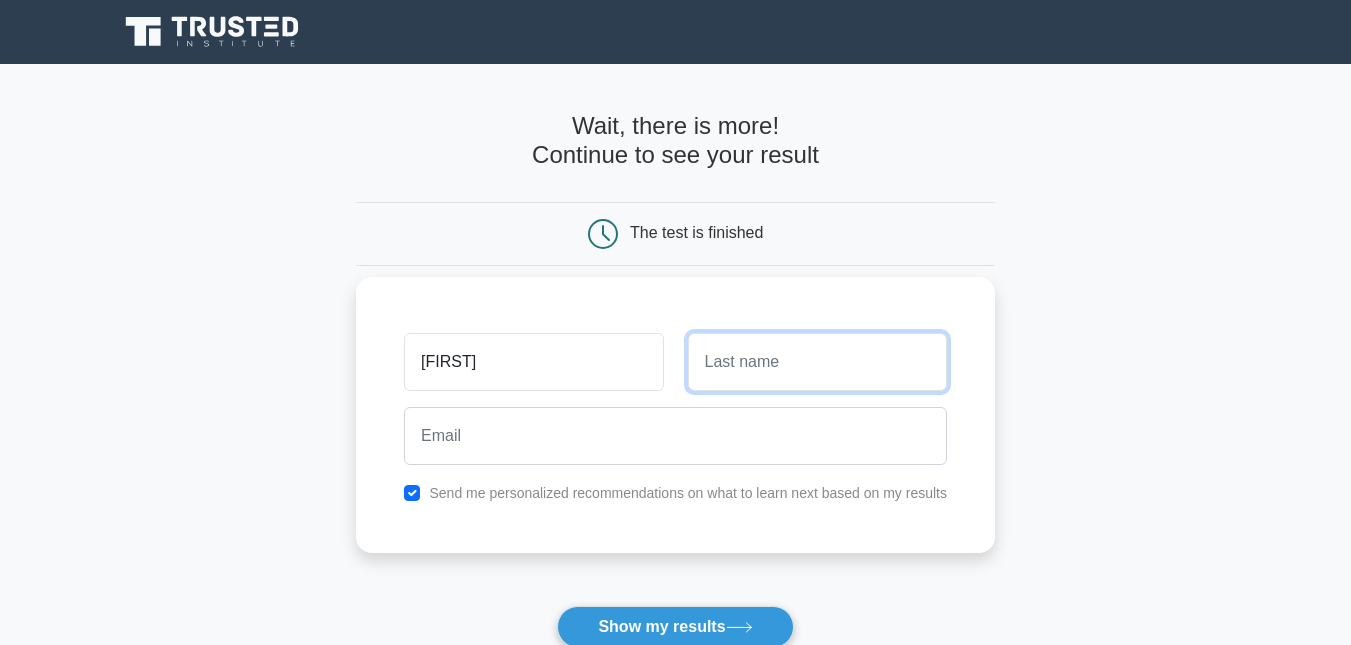 click at bounding box center (817, 362) 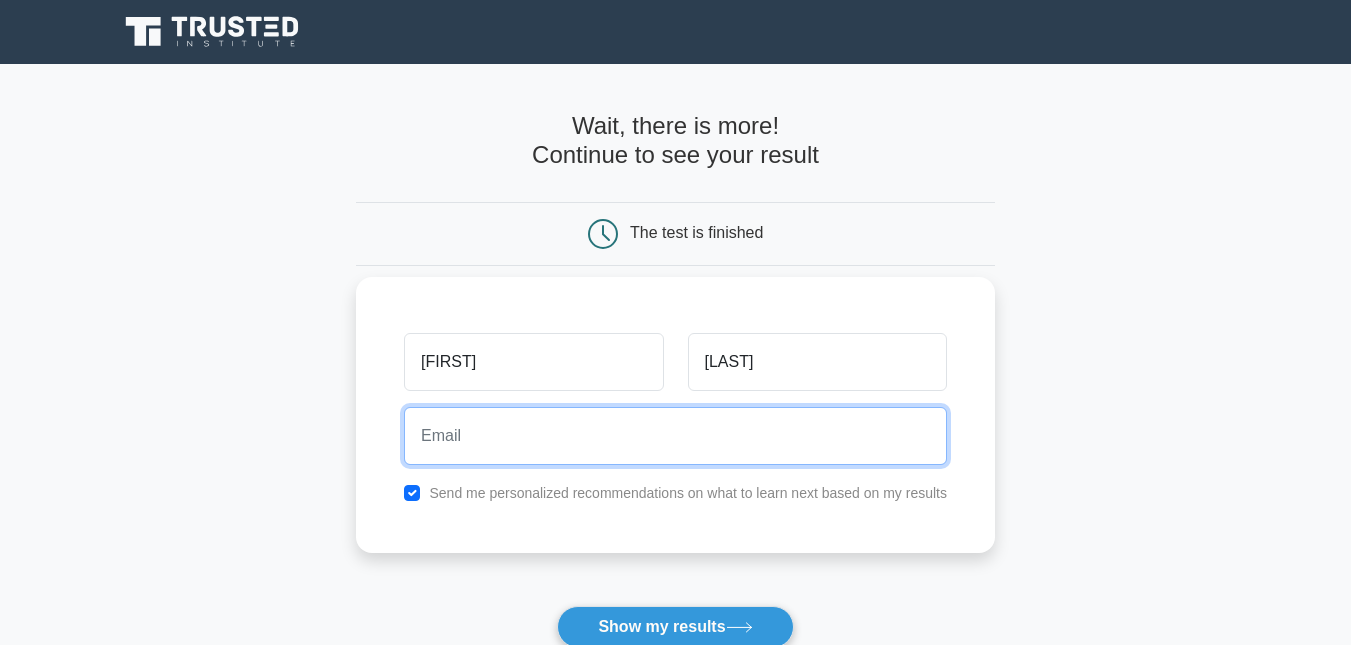 click at bounding box center [675, 436] 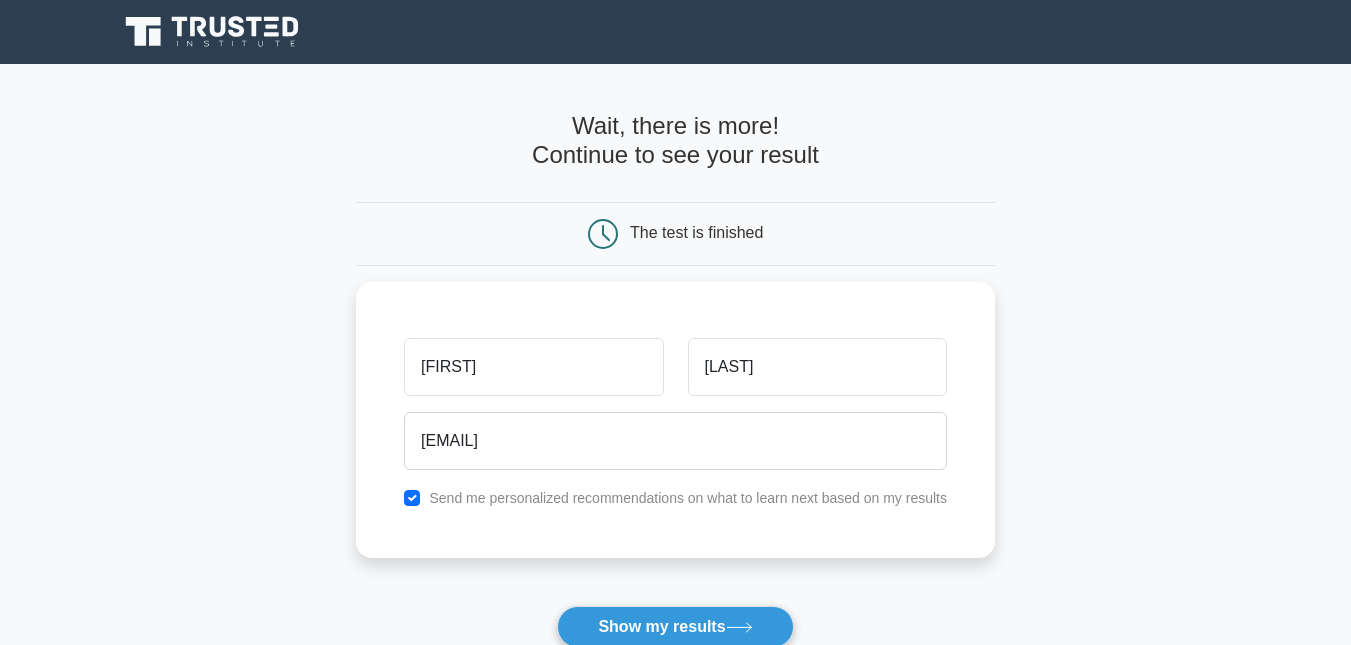 click on "Wait, there is more! Continue to see your result
The test is finished
Dendy" at bounding box center [675, 424] 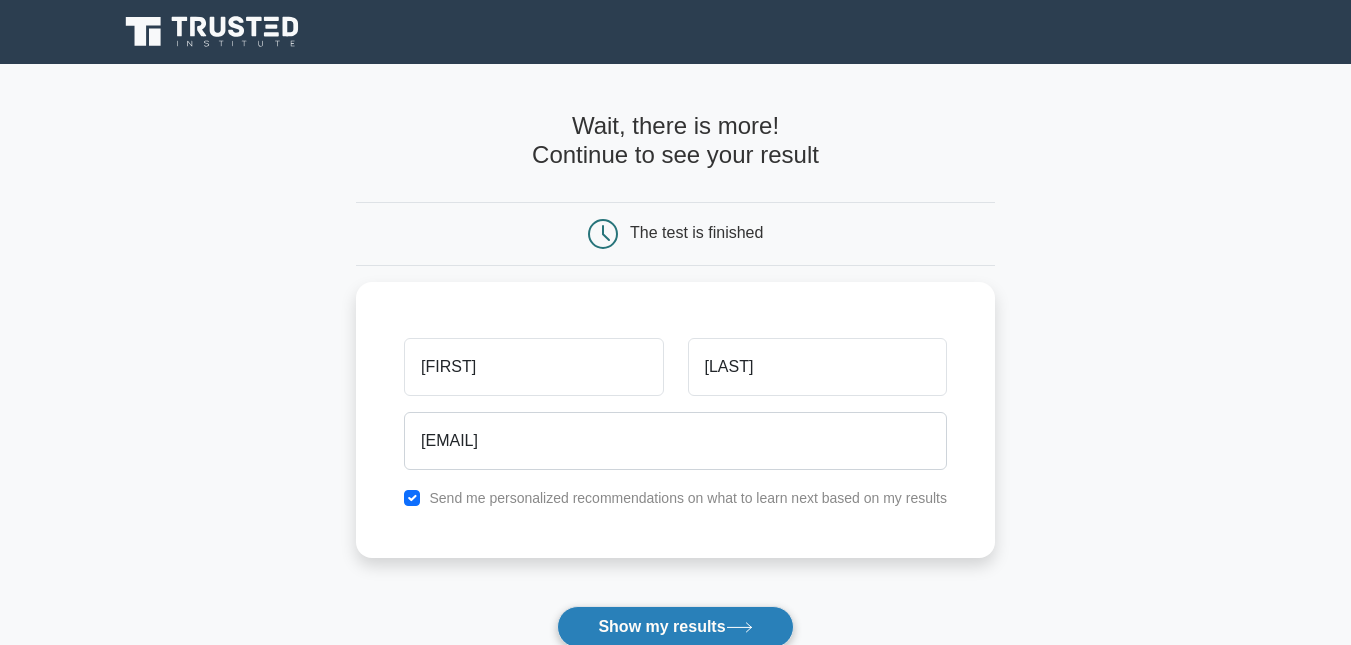 click on "Wait, there is more! Continue to see your result
The test is finished
Dendy" at bounding box center (675, 424) 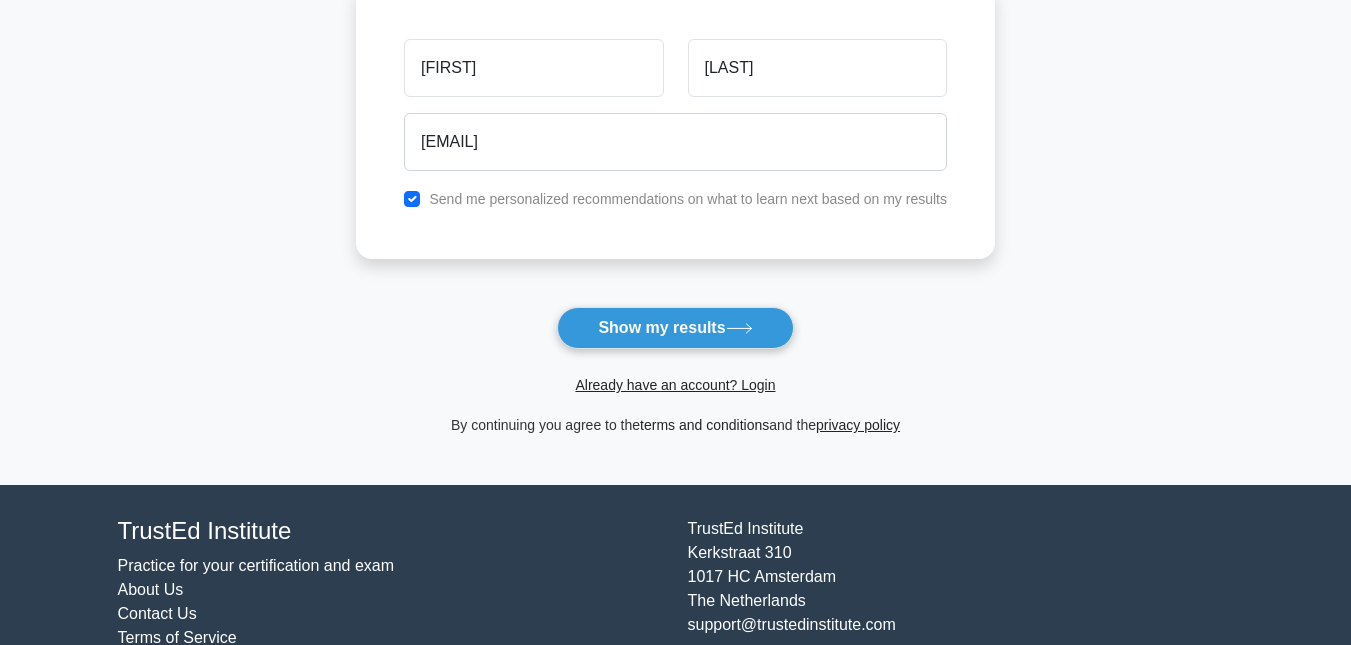 scroll, scrollTop: 300, scrollLeft: 0, axis: vertical 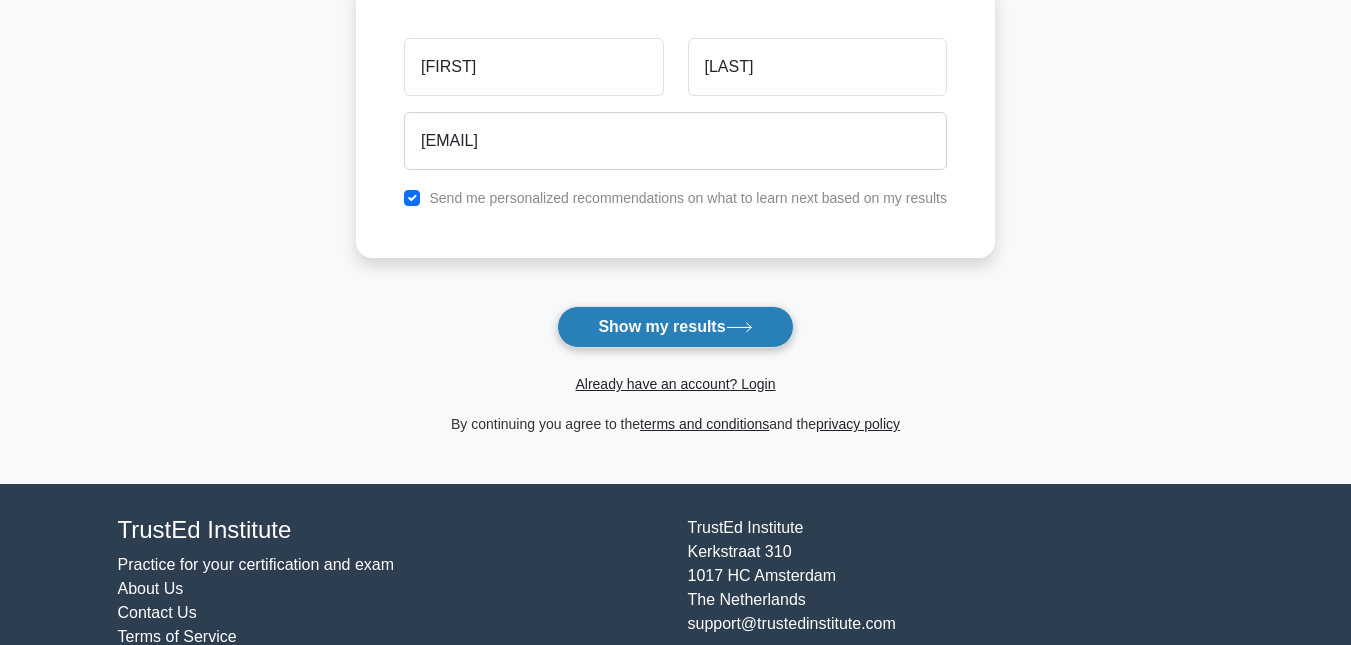 click on "Show my results" at bounding box center [675, 327] 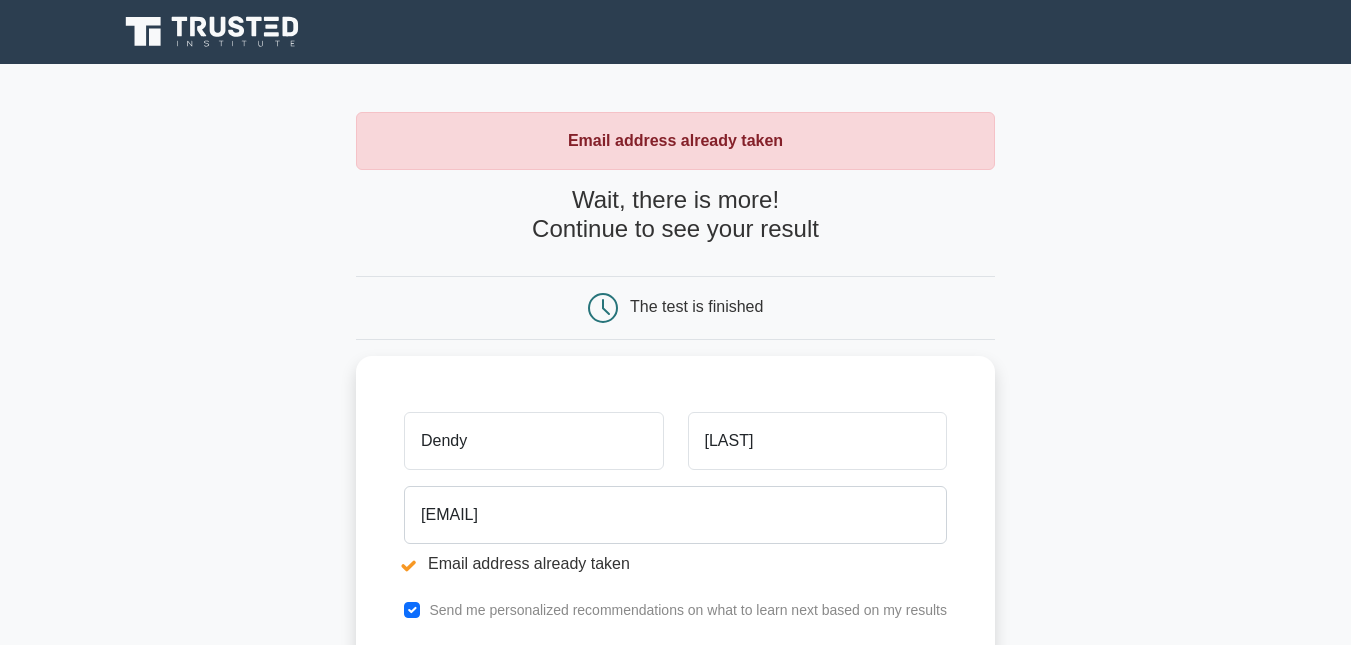 scroll, scrollTop: 0, scrollLeft: 0, axis: both 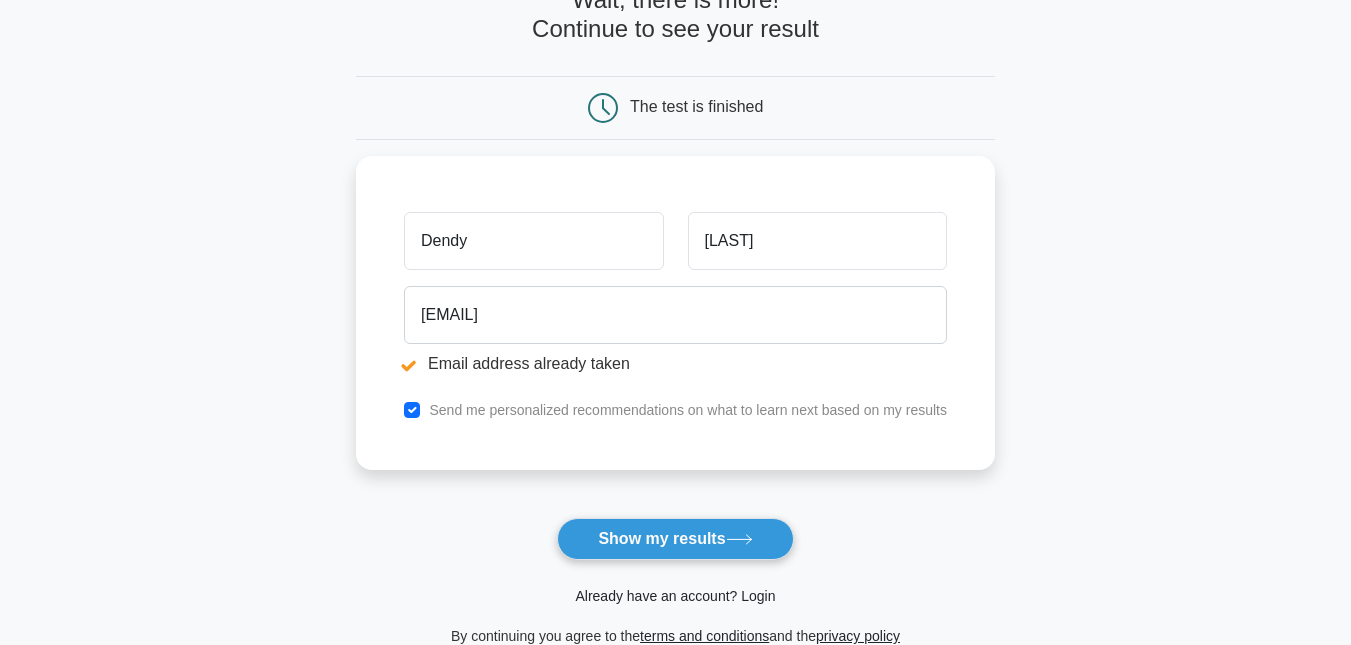 click on "Already have an account? Login" at bounding box center (675, 596) 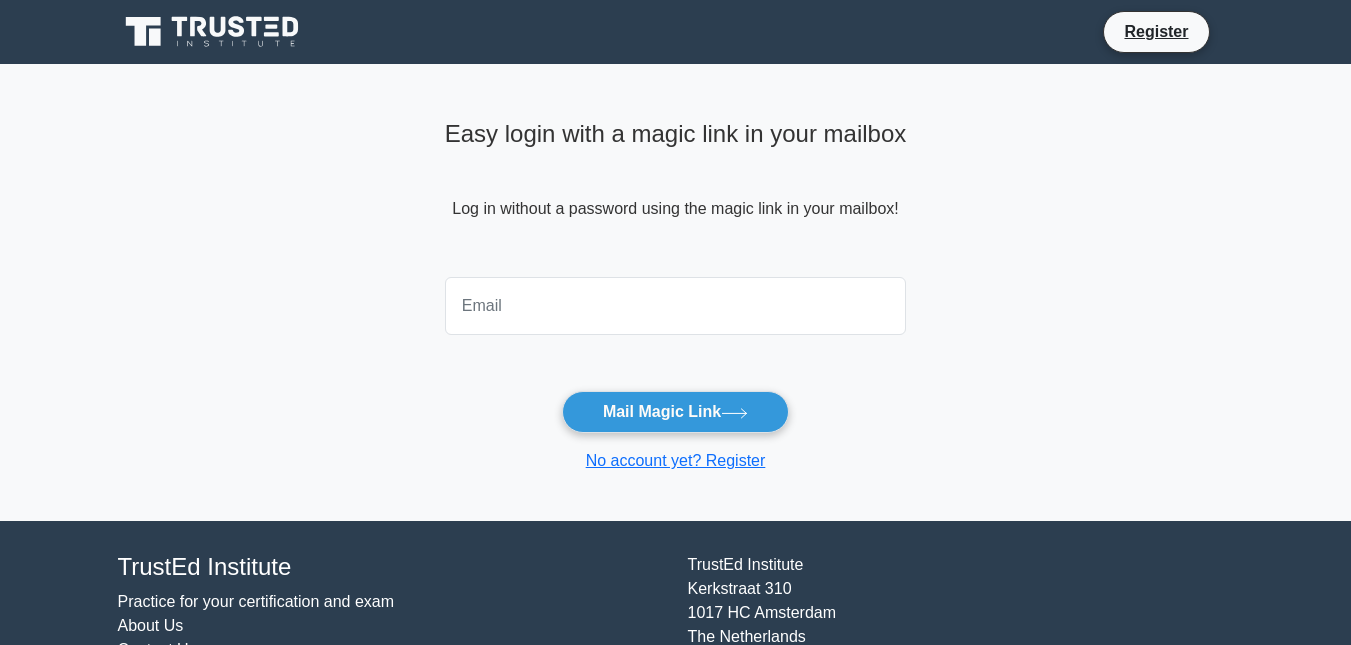 scroll, scrollTop: 0, scrollLeft: 0, axis: both 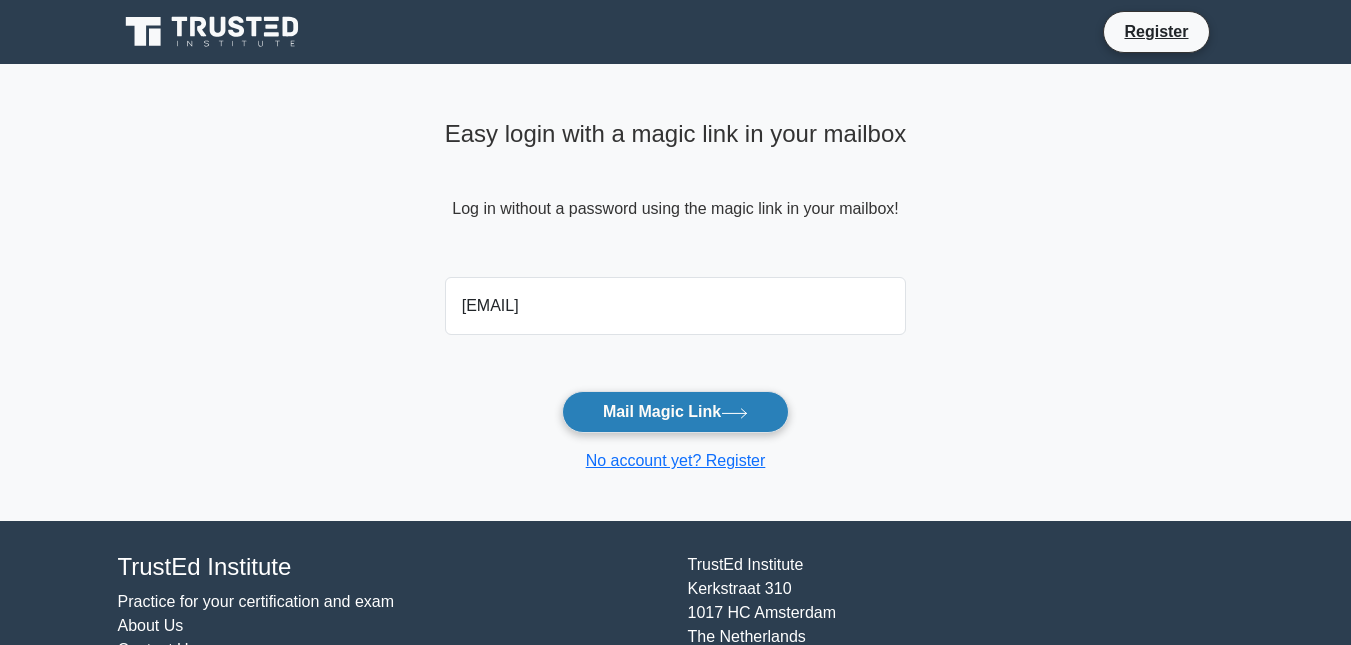 drag, startPoint x: 607, startPoint y: 386, endPoint x: 618, endPoint y: 407, distance: 23.70654 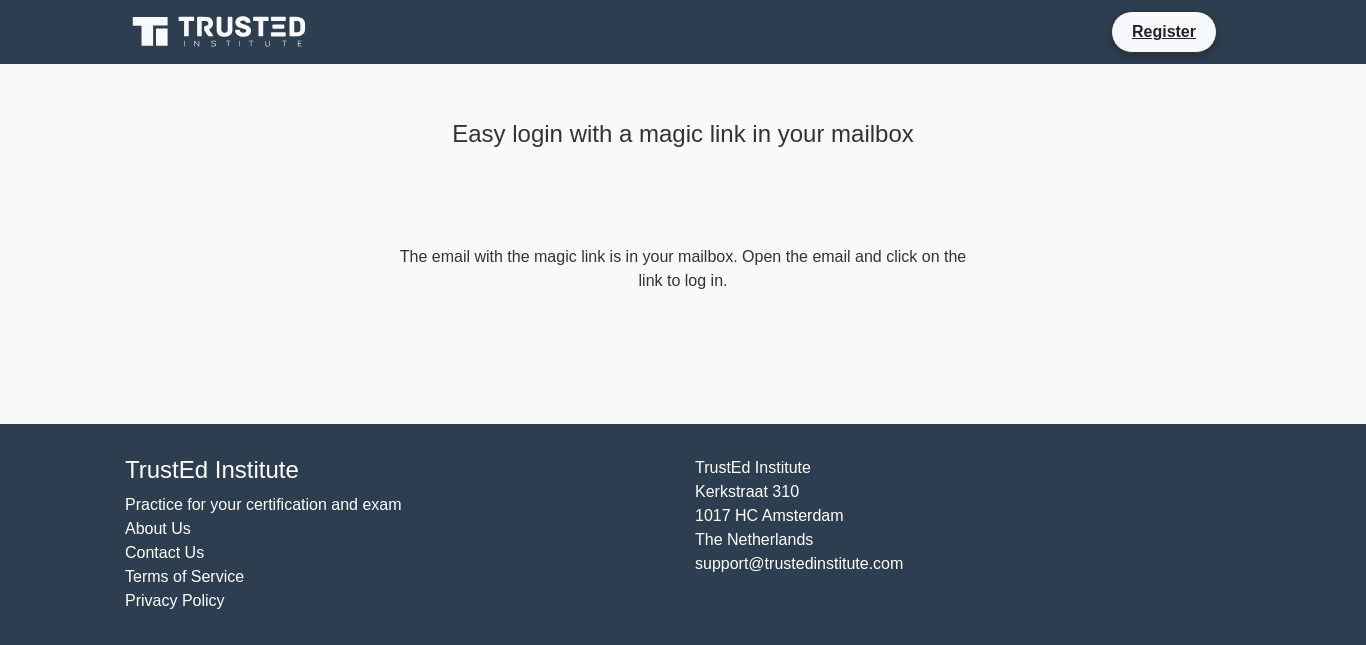 scroll, scrollTop: 0, scrollLeft: 0, axis: both 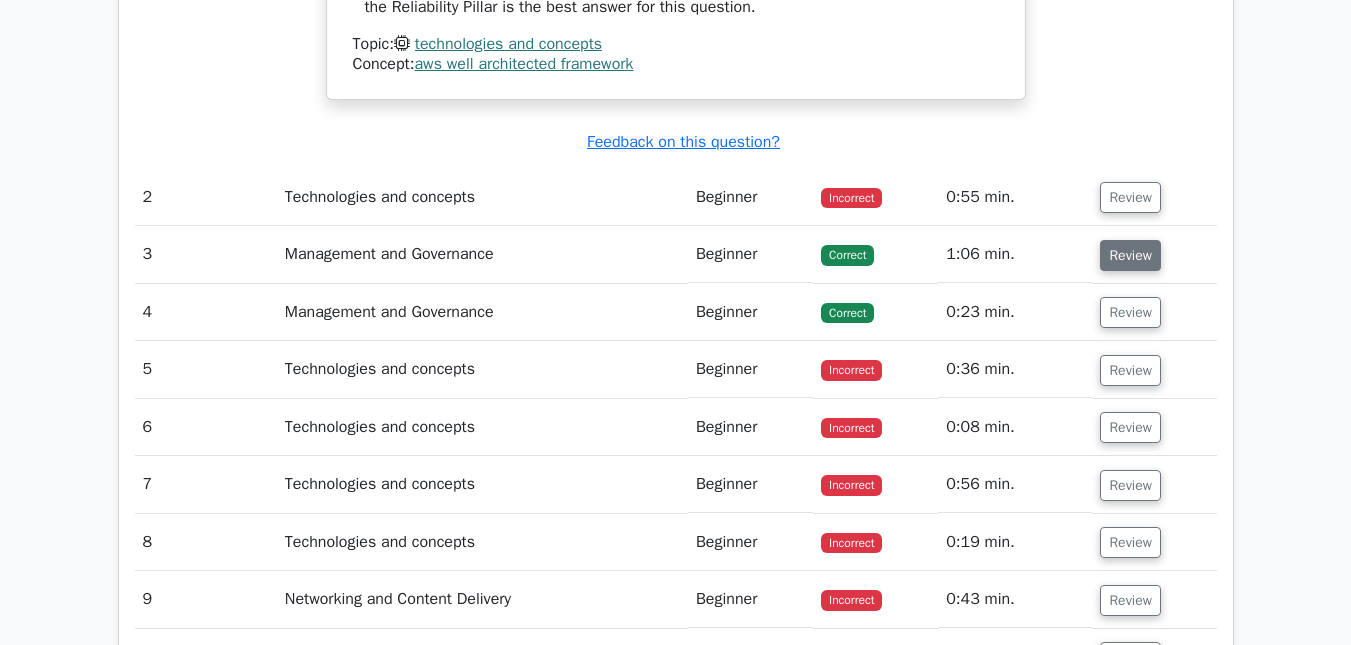 click on "Review" at bounding box center [1130, 255] 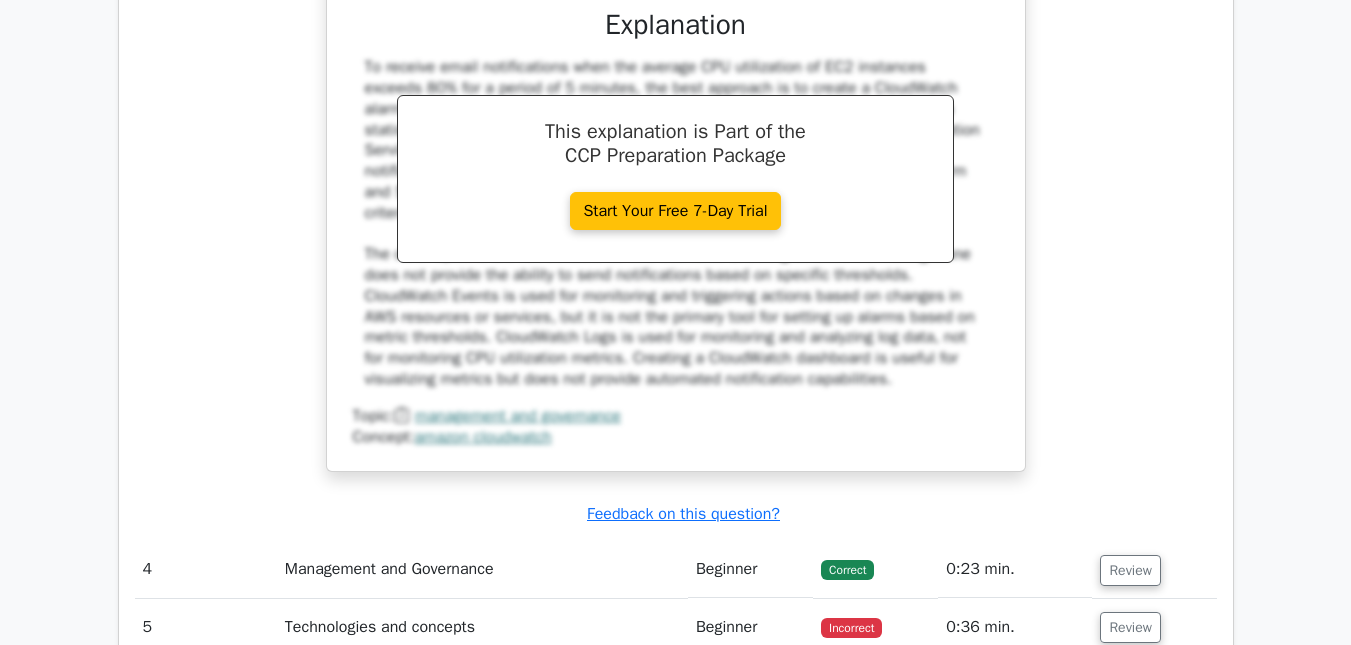 scroll, scrollTop: 3100, scrollLeft: 0, axis: vertical 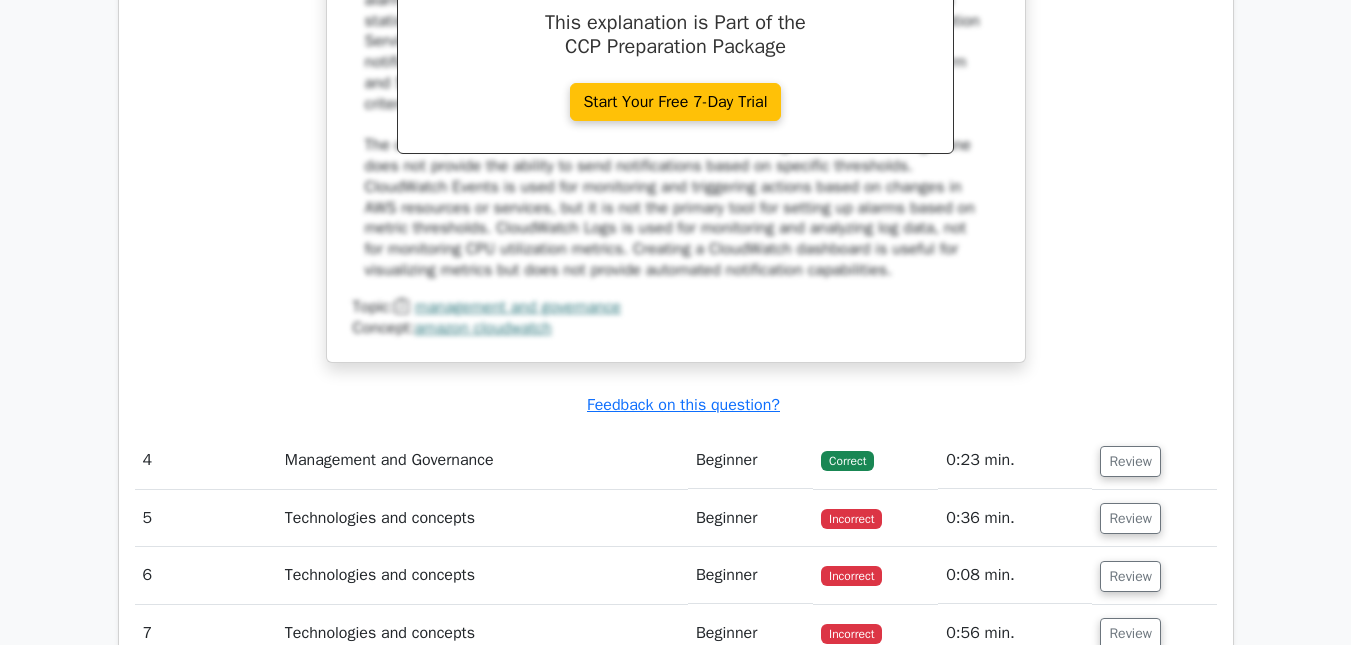 click on "Review" at bounding box center [1154, 518] 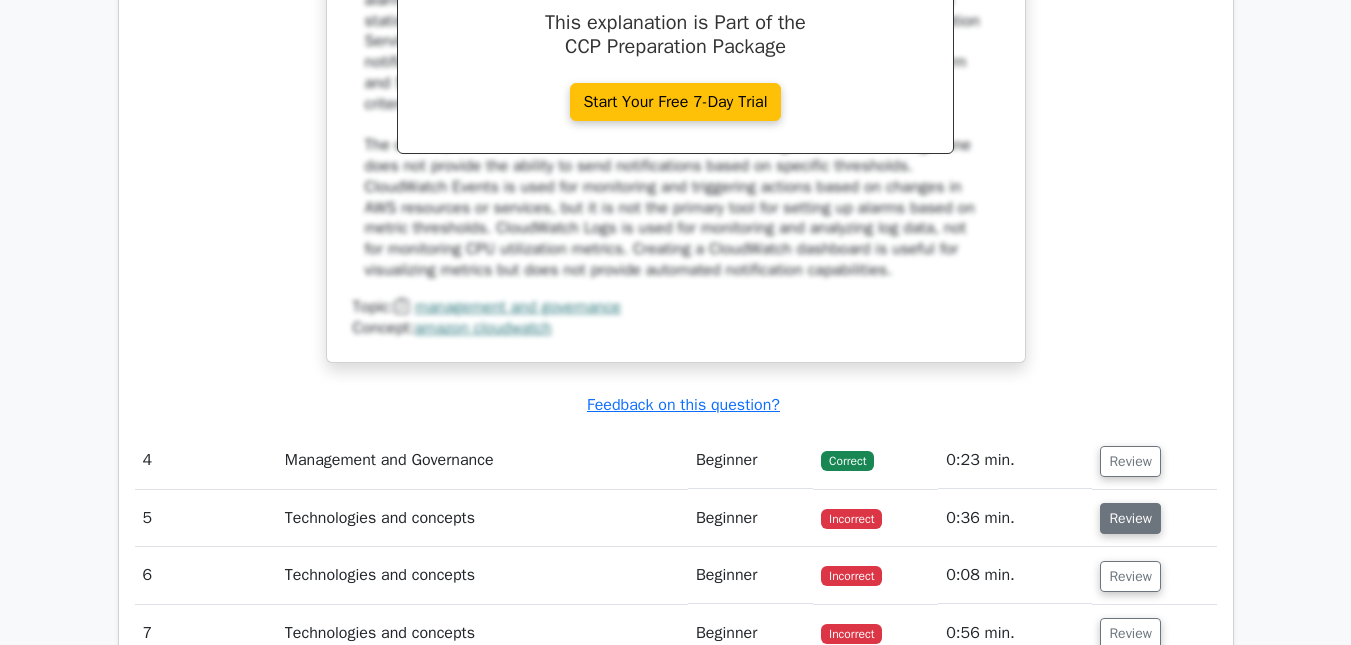click on "Review" at bounding box center [1130, 518] 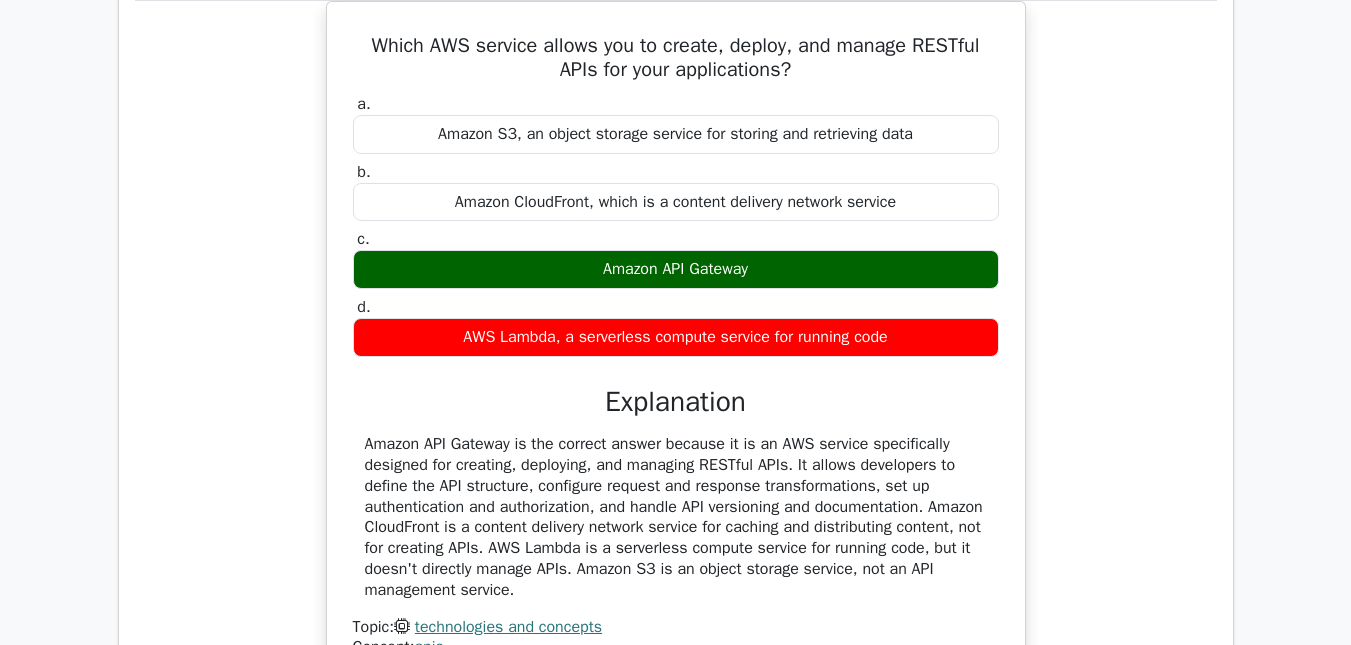 scroll, scrollTop: 4000, scrollLeft: 0, axis: vertical 